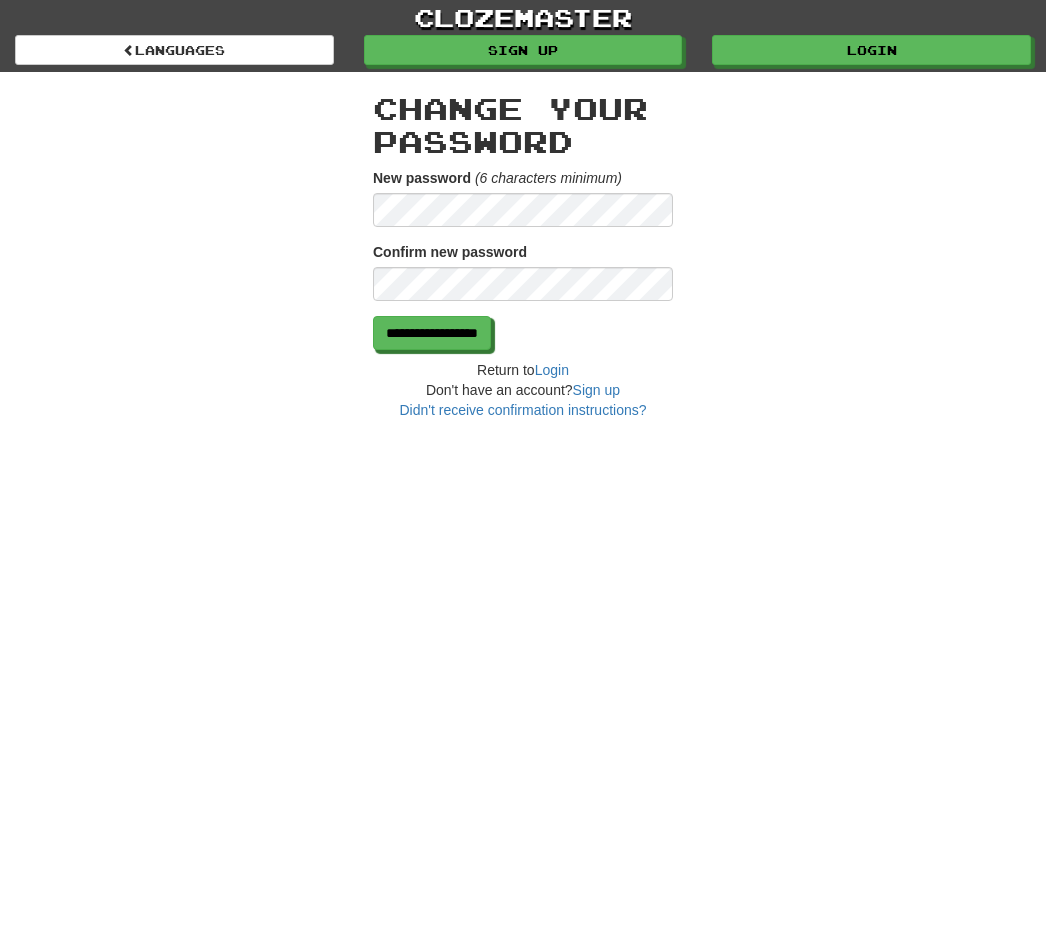 scroll, scrollTop: 1, scrollLeft: 0, axis: vertical 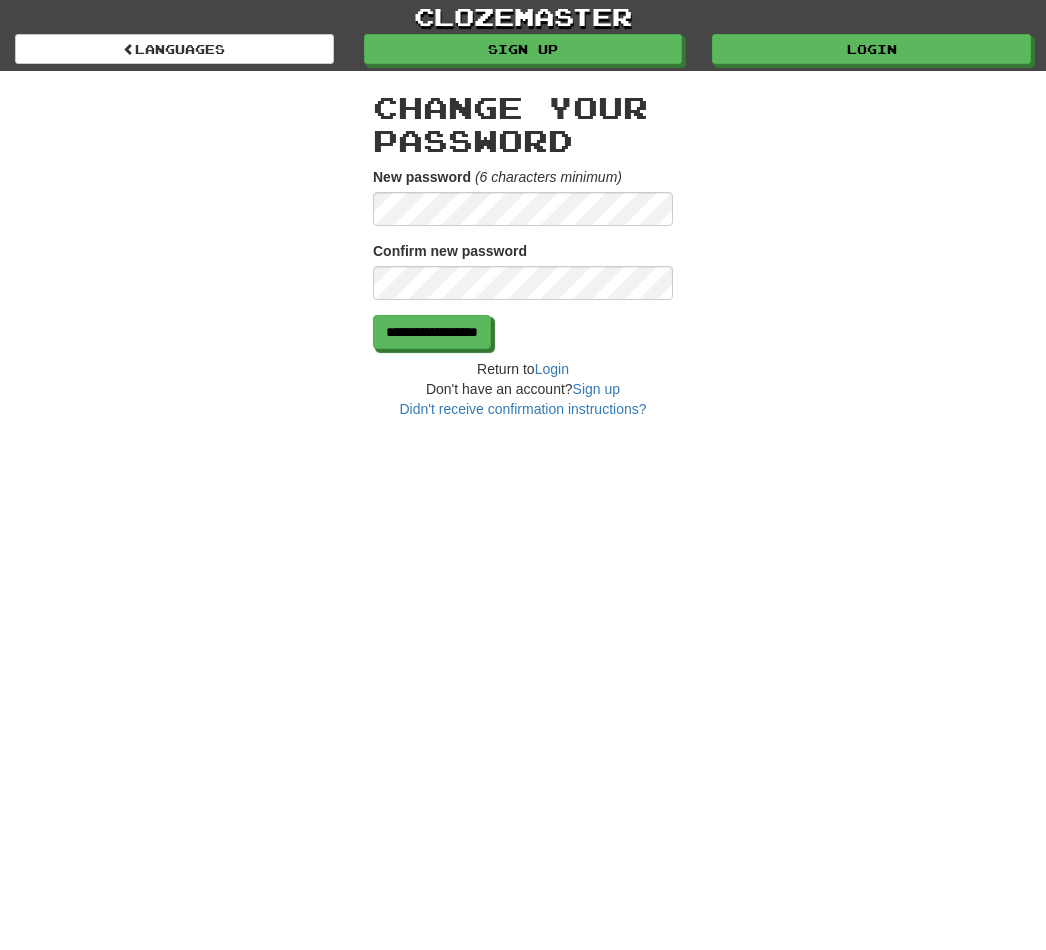 click on "**********" at bounding box center (432, 332) 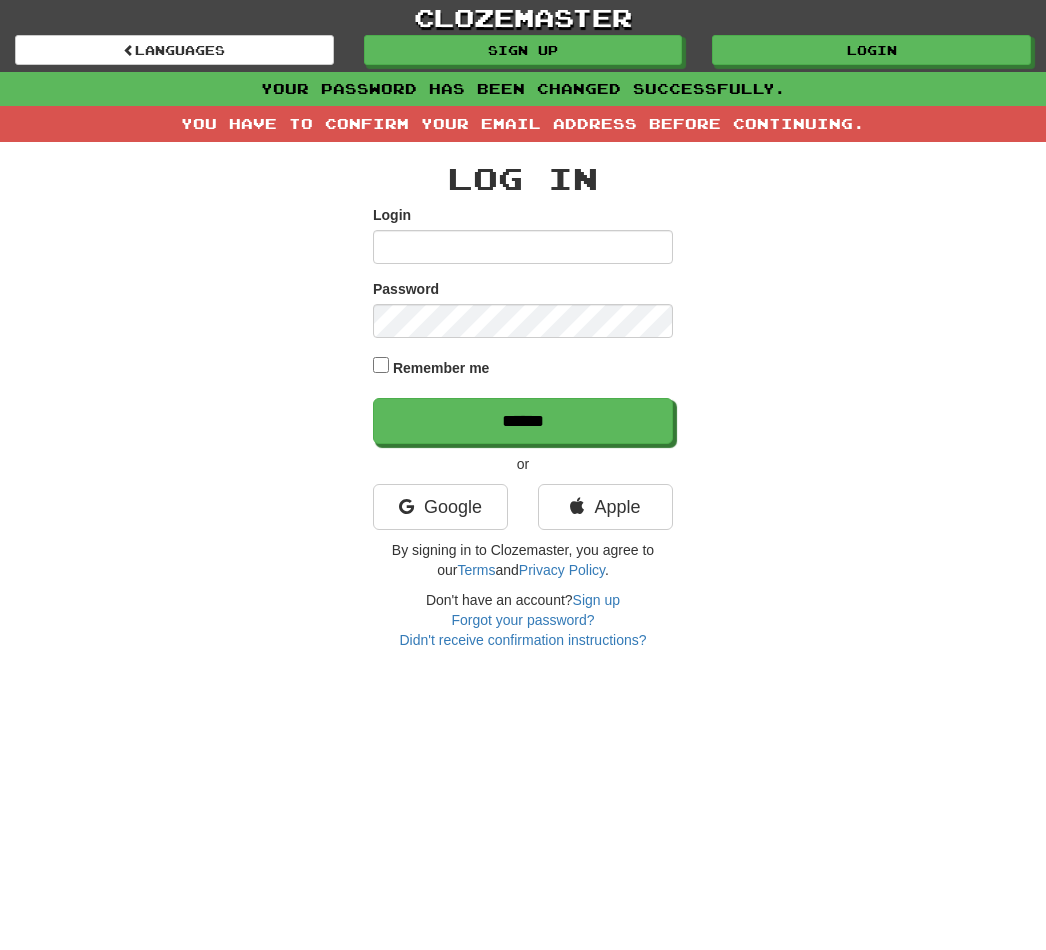 scroll, scrollTop: 0, scrollLeft: 0, axis: both 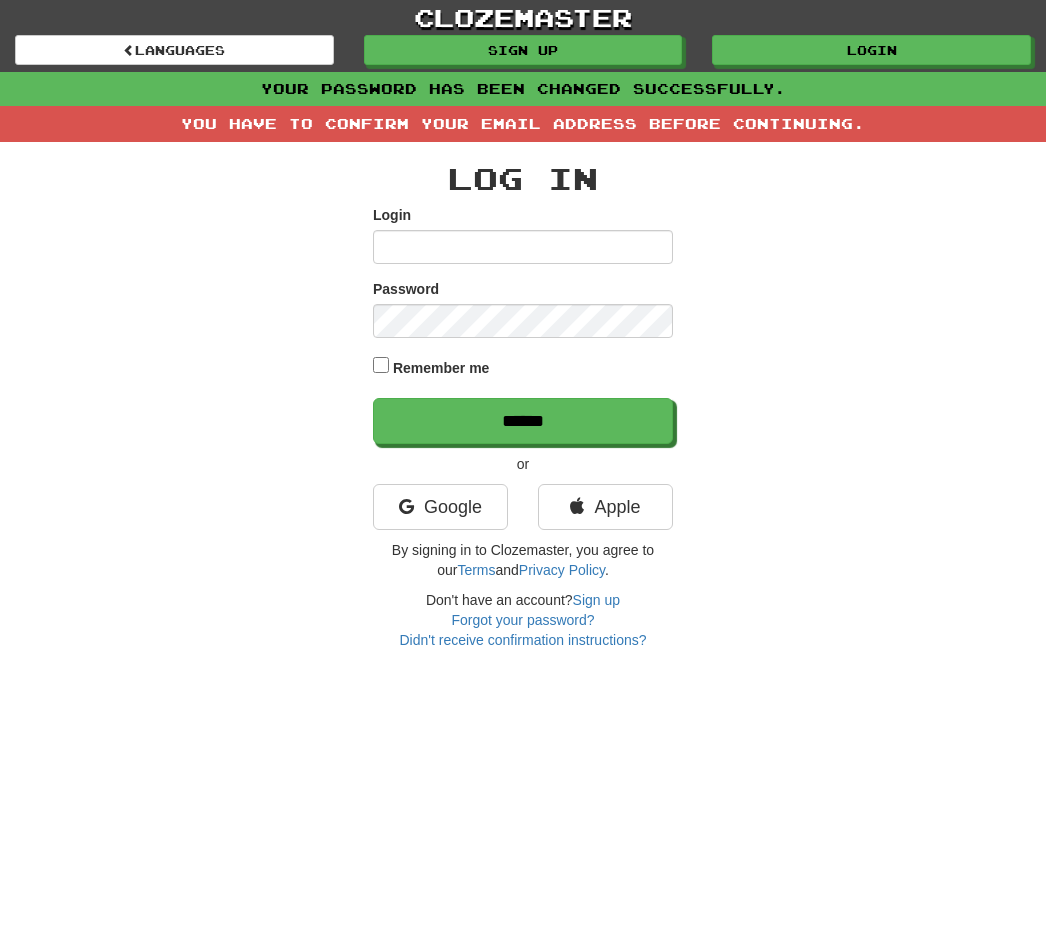 click on "Login" at bounding box center [523, 234] 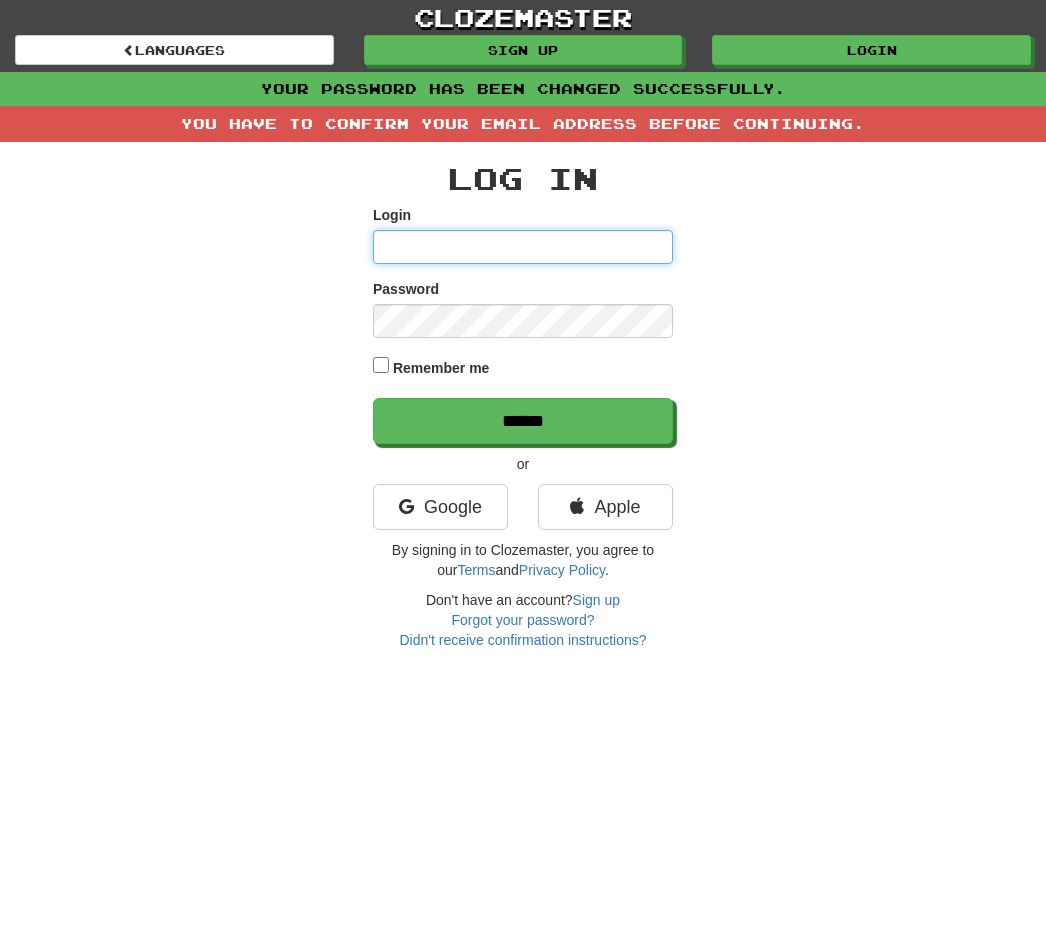 click on "Login" at bounding box center (523, 247) 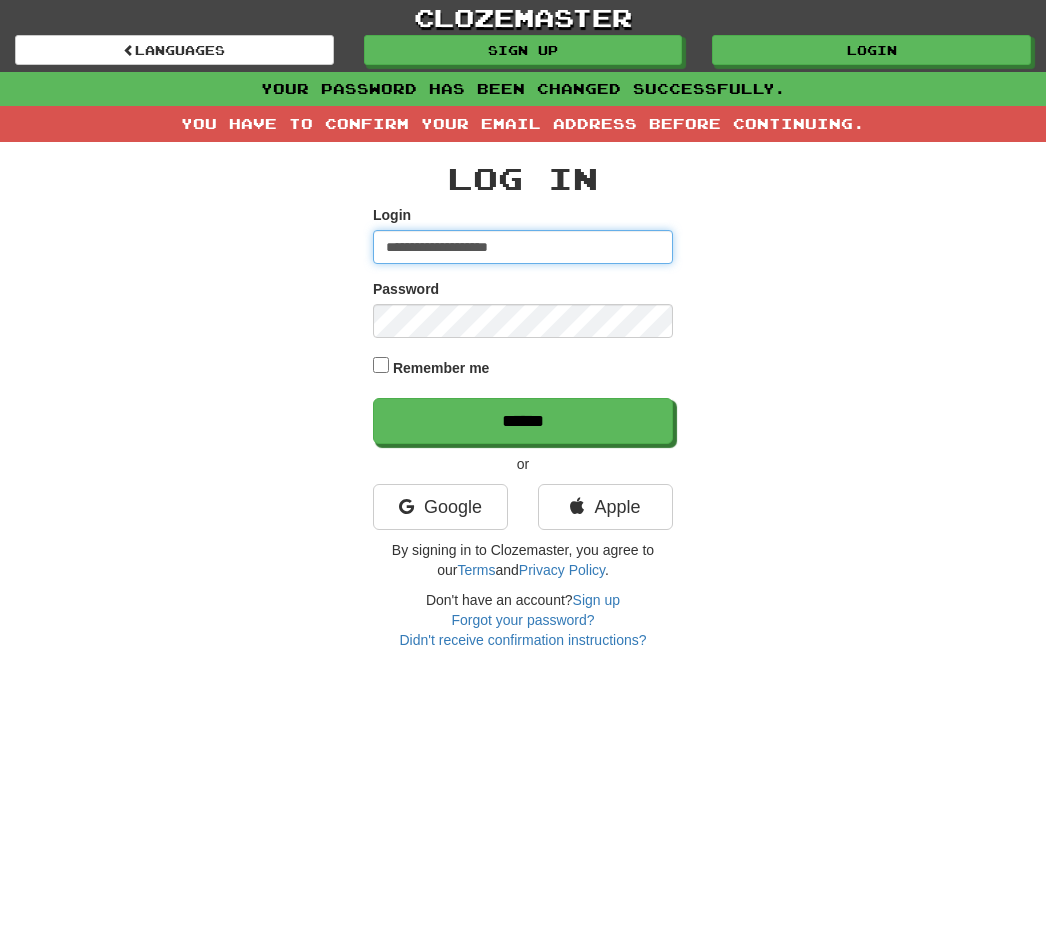 type on "**********" 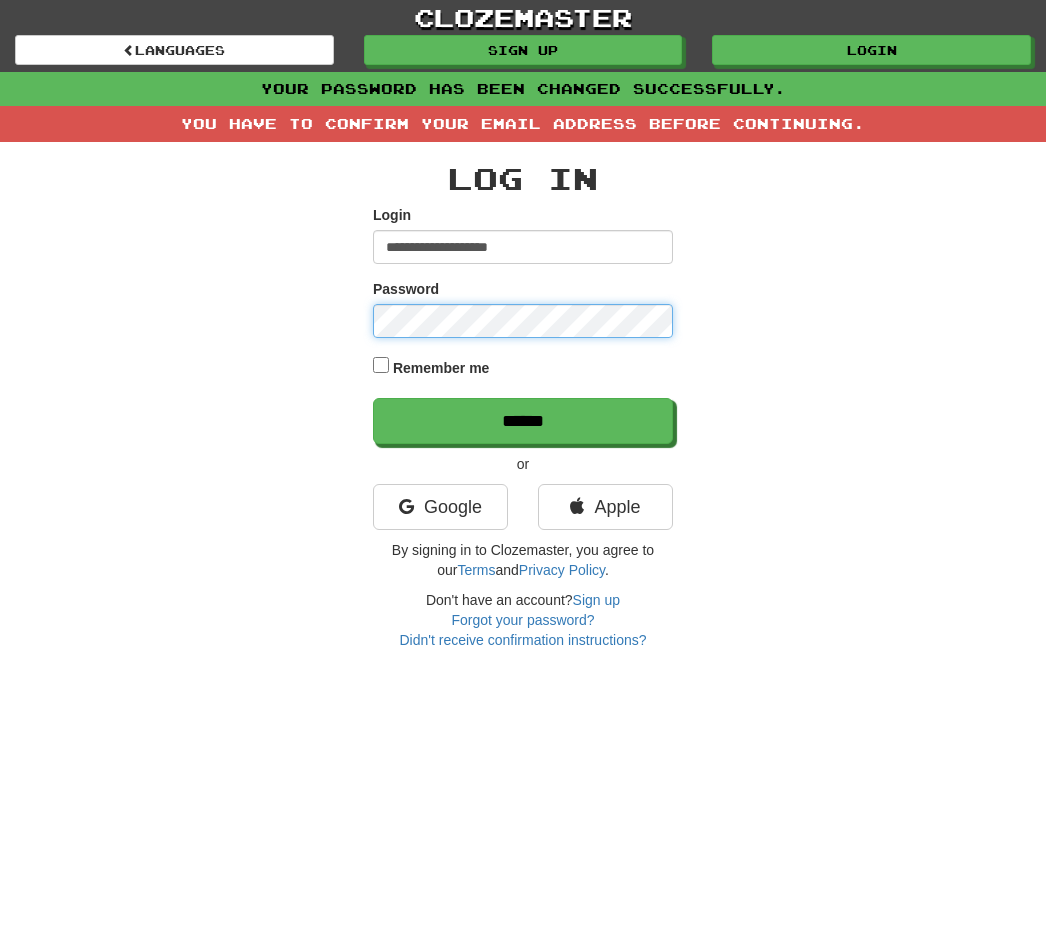 click on "******" at bounding box center [523, 421] 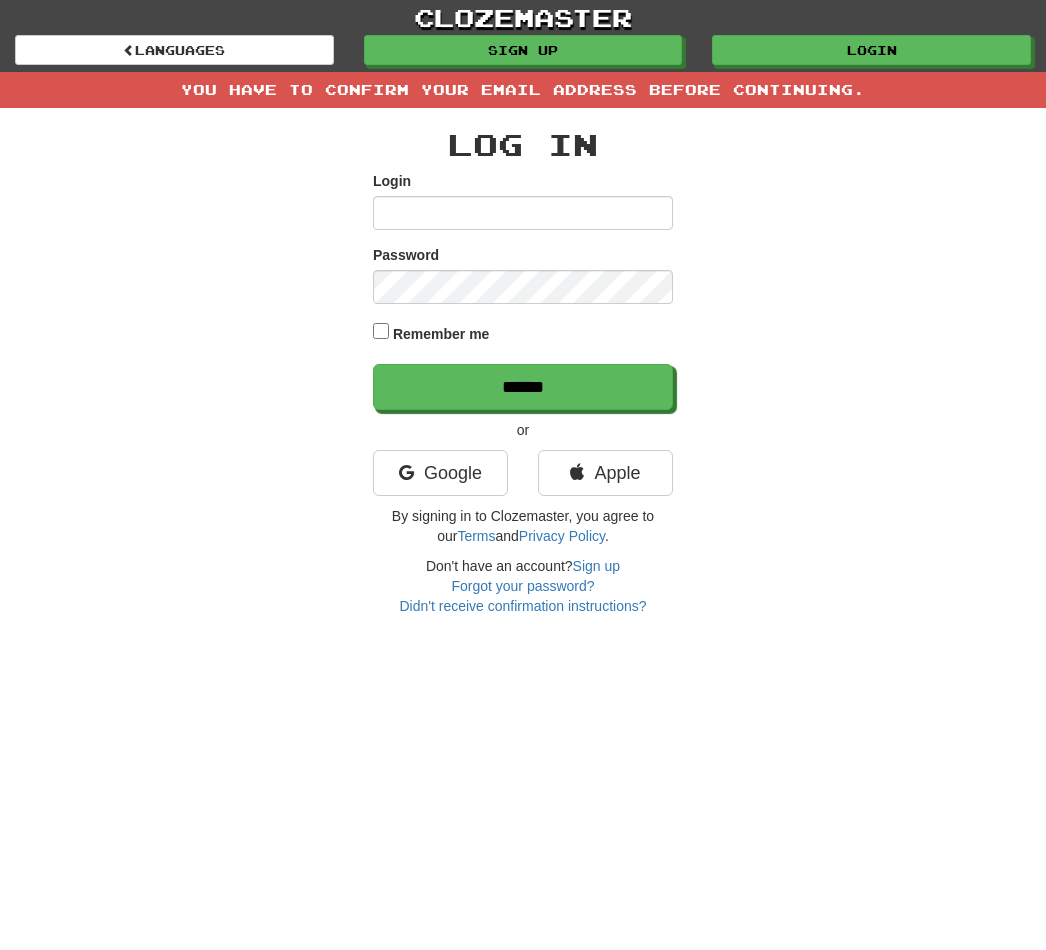 scroll, scrollTop: 0, scrollLeft: 0, axis: both 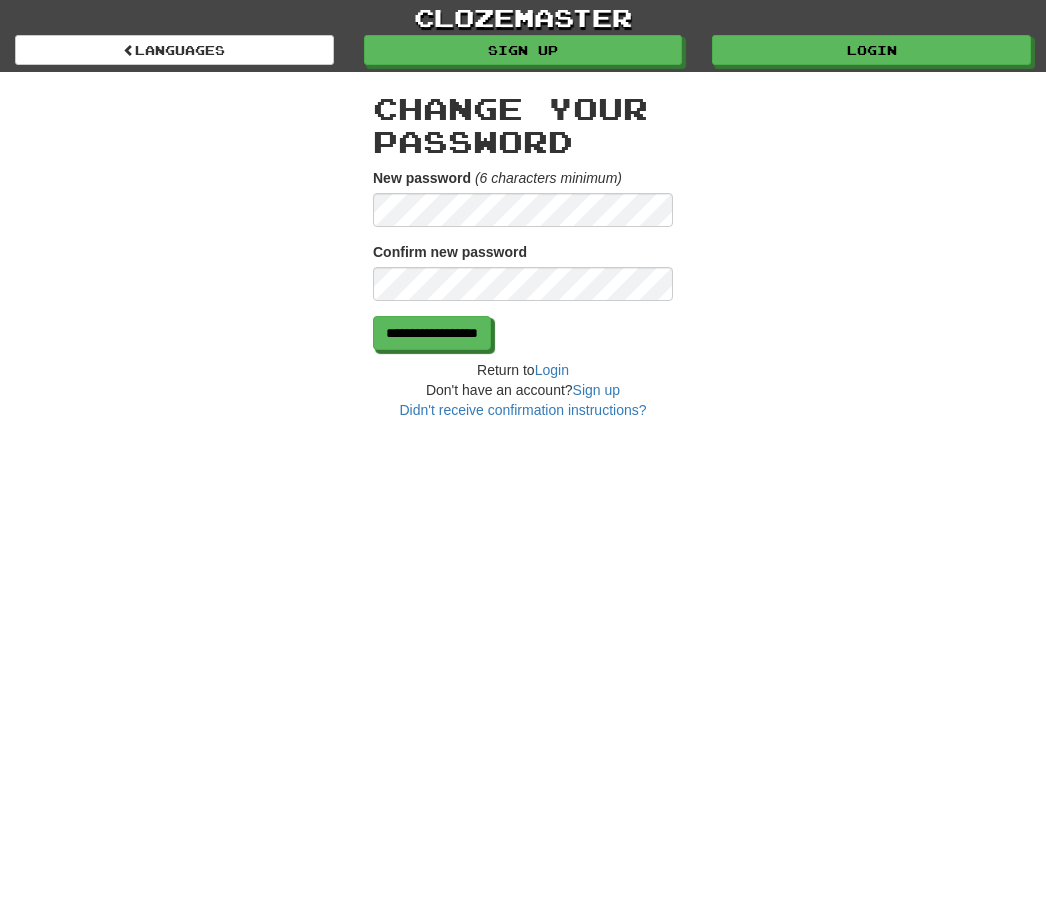 click on "**********" at bounding box center (432, 333) 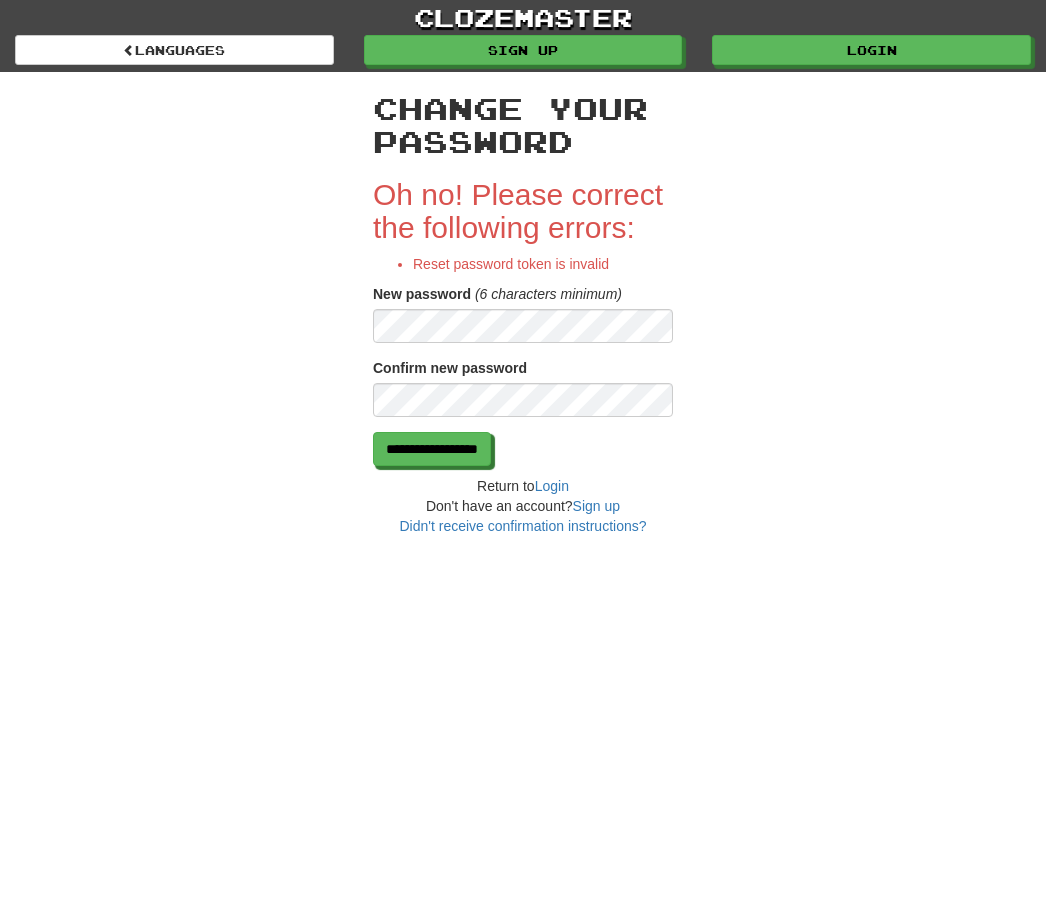 scroll, scrollTop: 0, scrollLeft: 0, axis: both 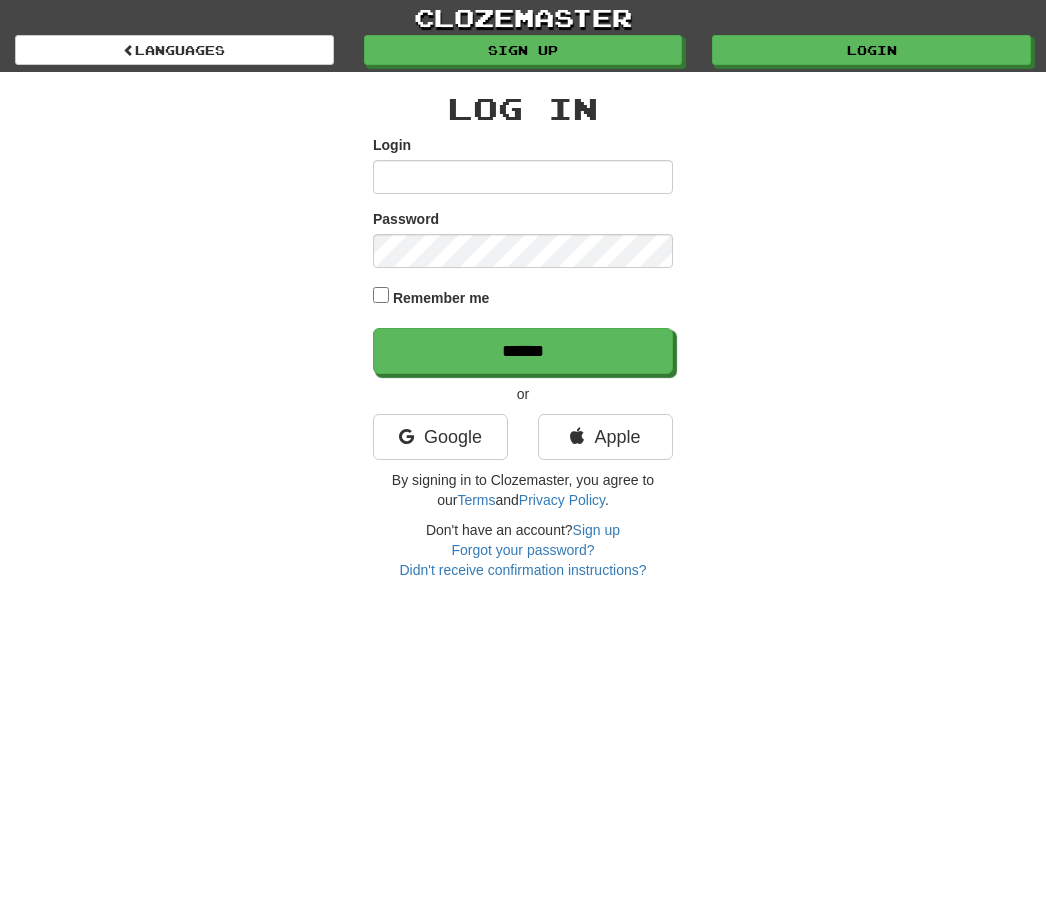 click on "Login" at bounding box center [523, 177] 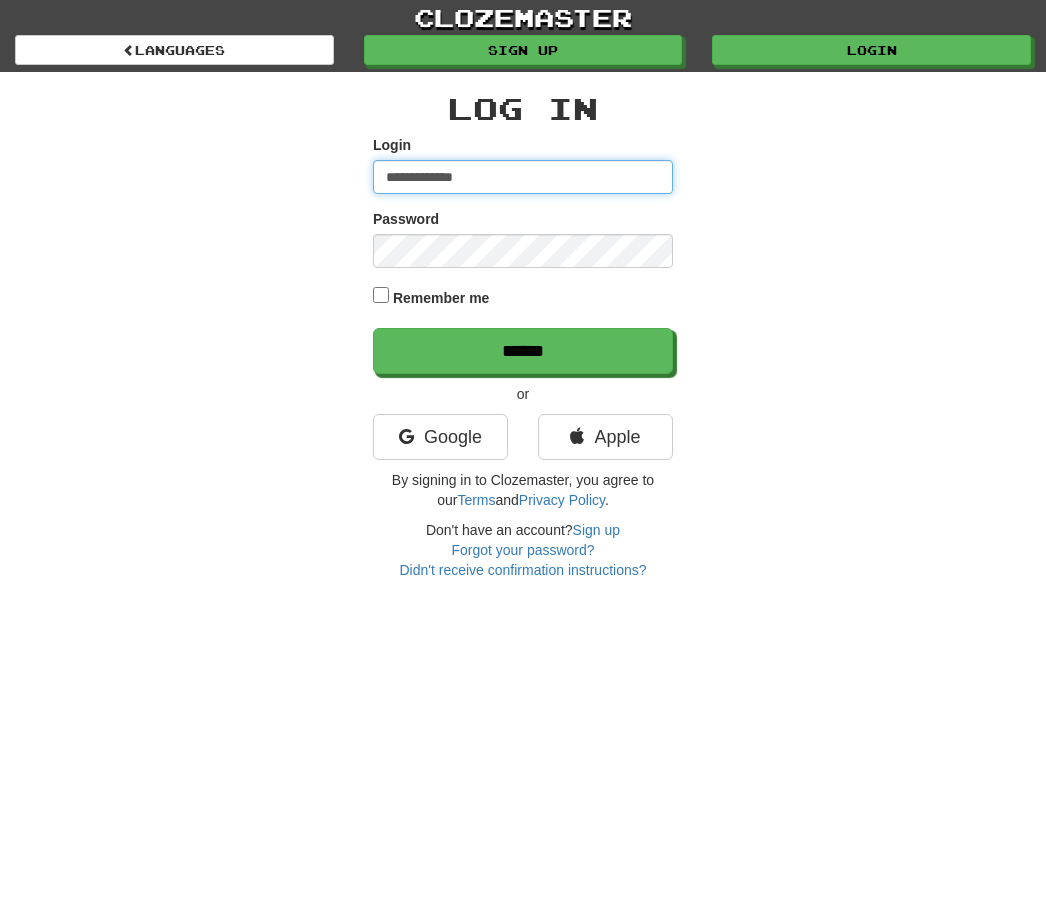 type on "**********" 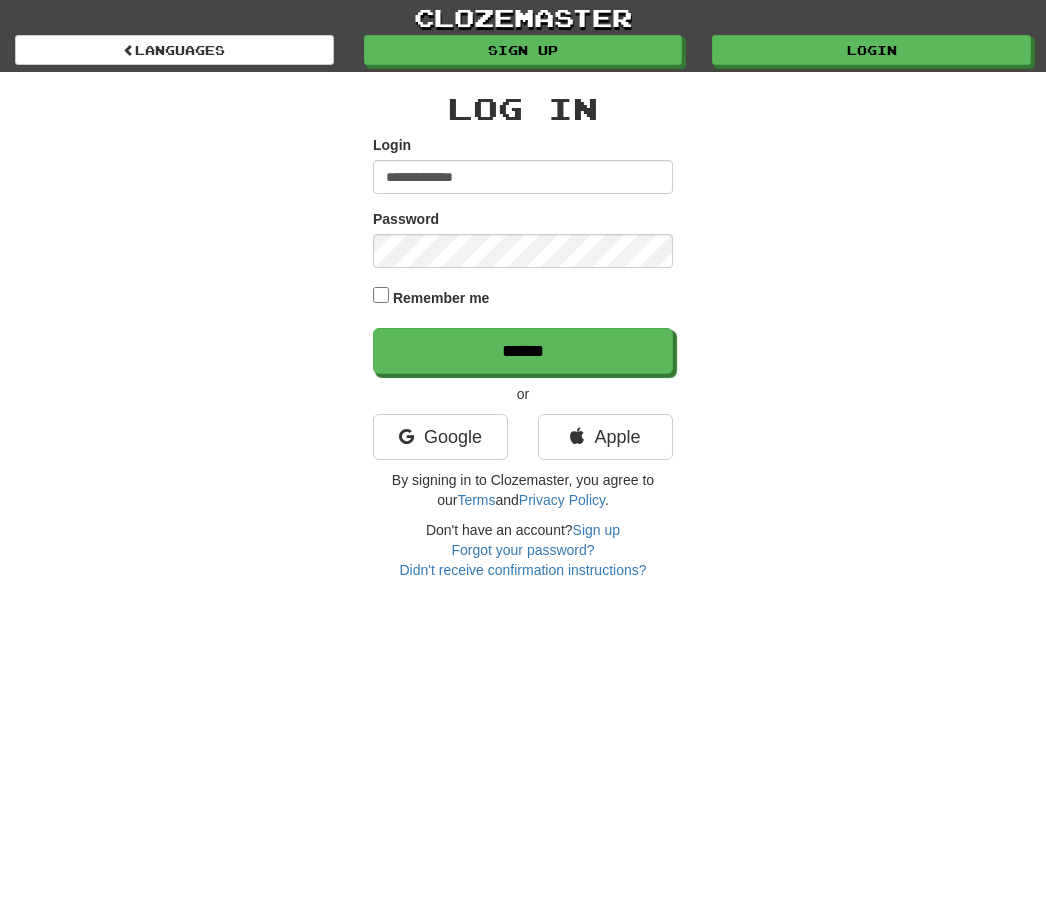 click on "******" at bounding box center [523, 351] 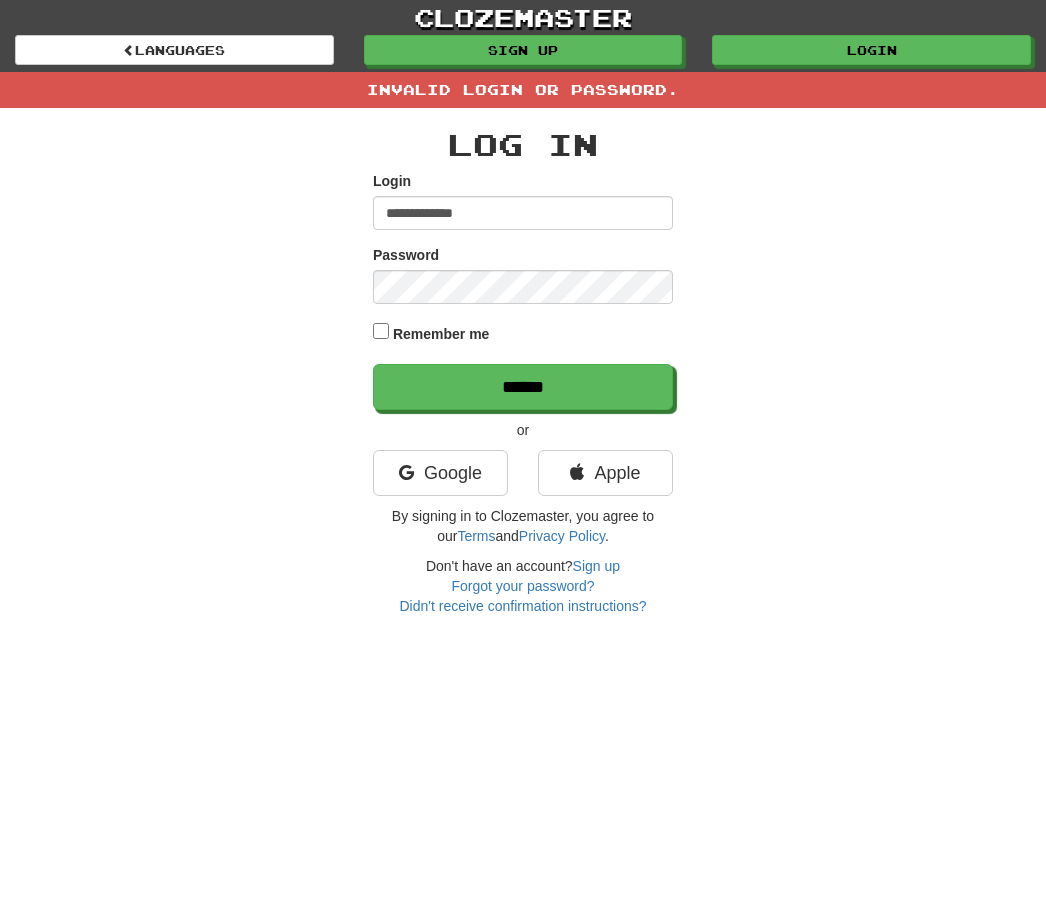 scroll, scrollTop: 0, scrollLeft: 0, axis: both 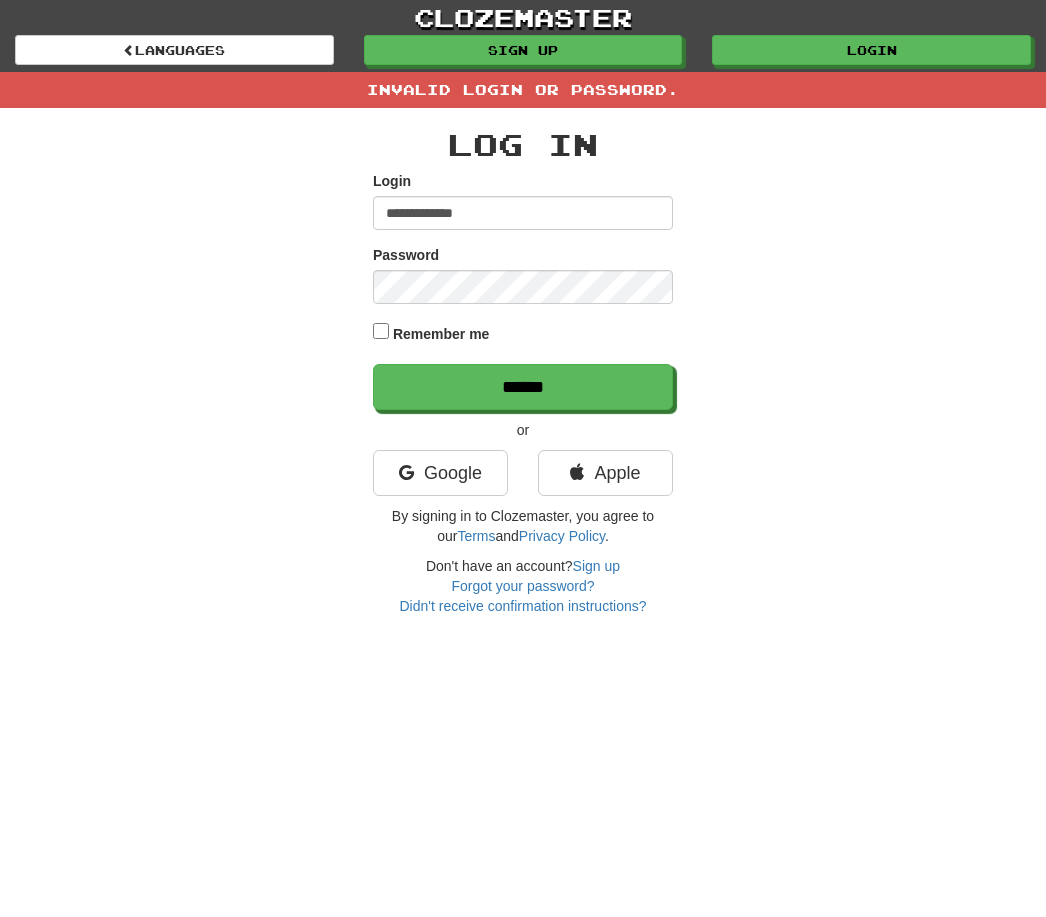 click on "Didn't receive confirmation instructions?" at bounding box center (522, 606) 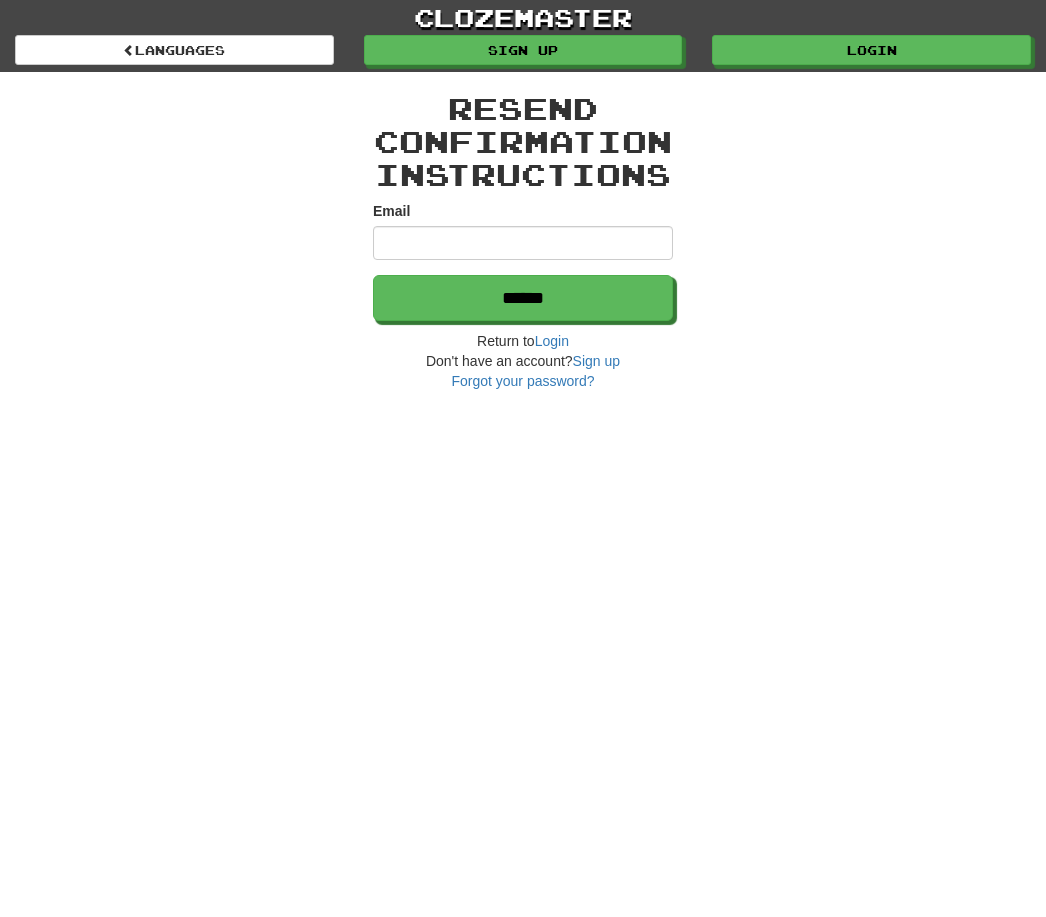 scroll, scrollTop: 0, scrollLeft: 0, axis: both 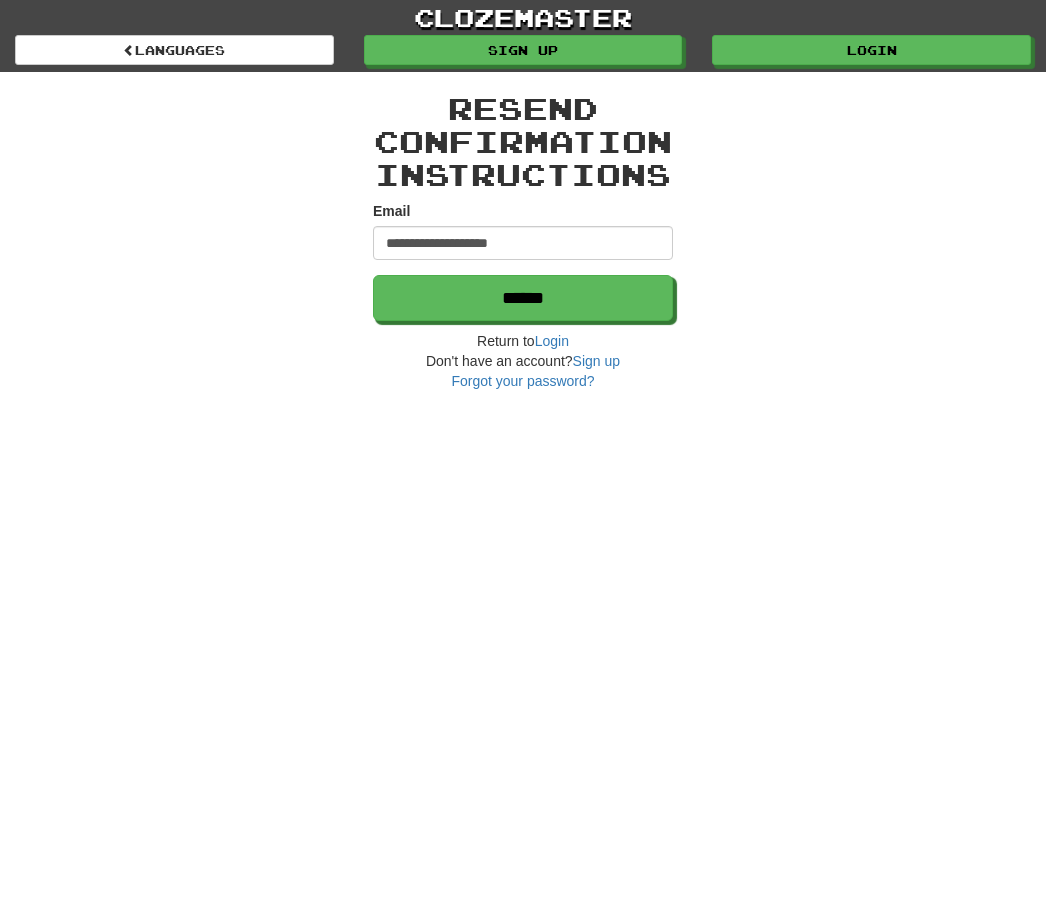 type on "**********" 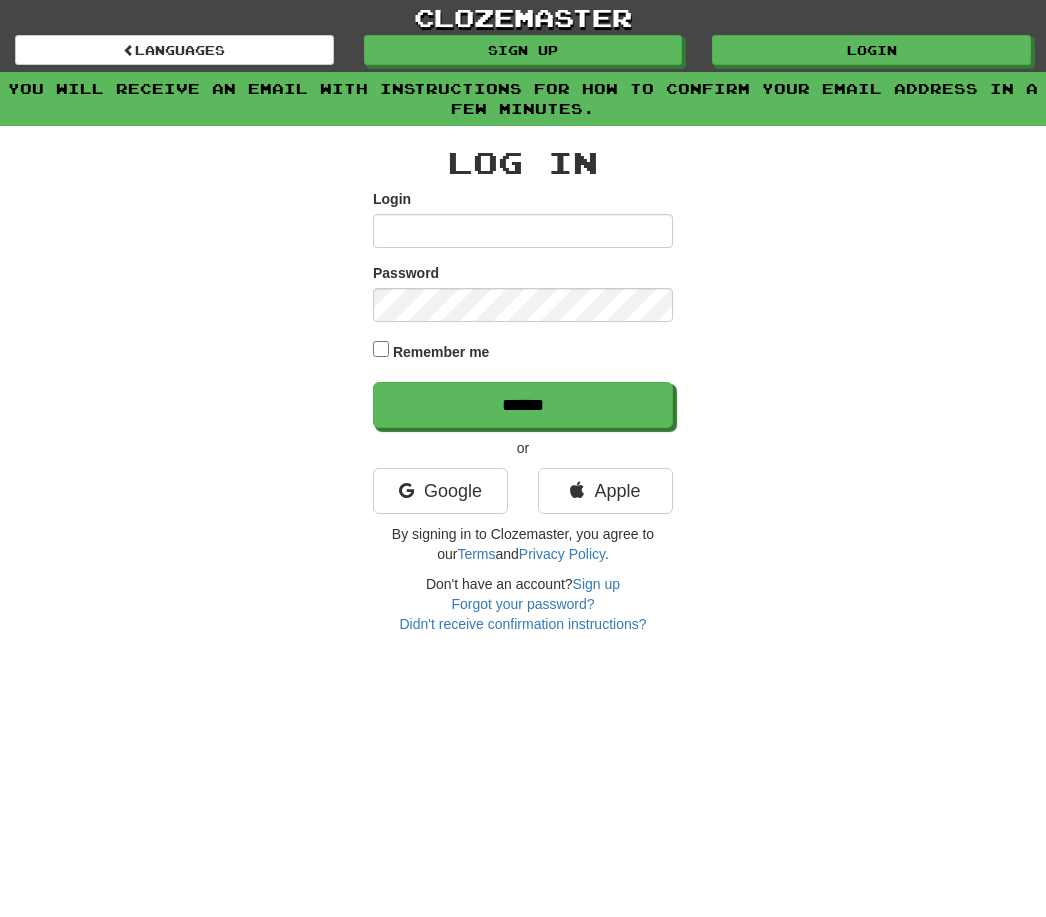 scroll, scrollTop: 0, scrollLeft: 0, axis: both 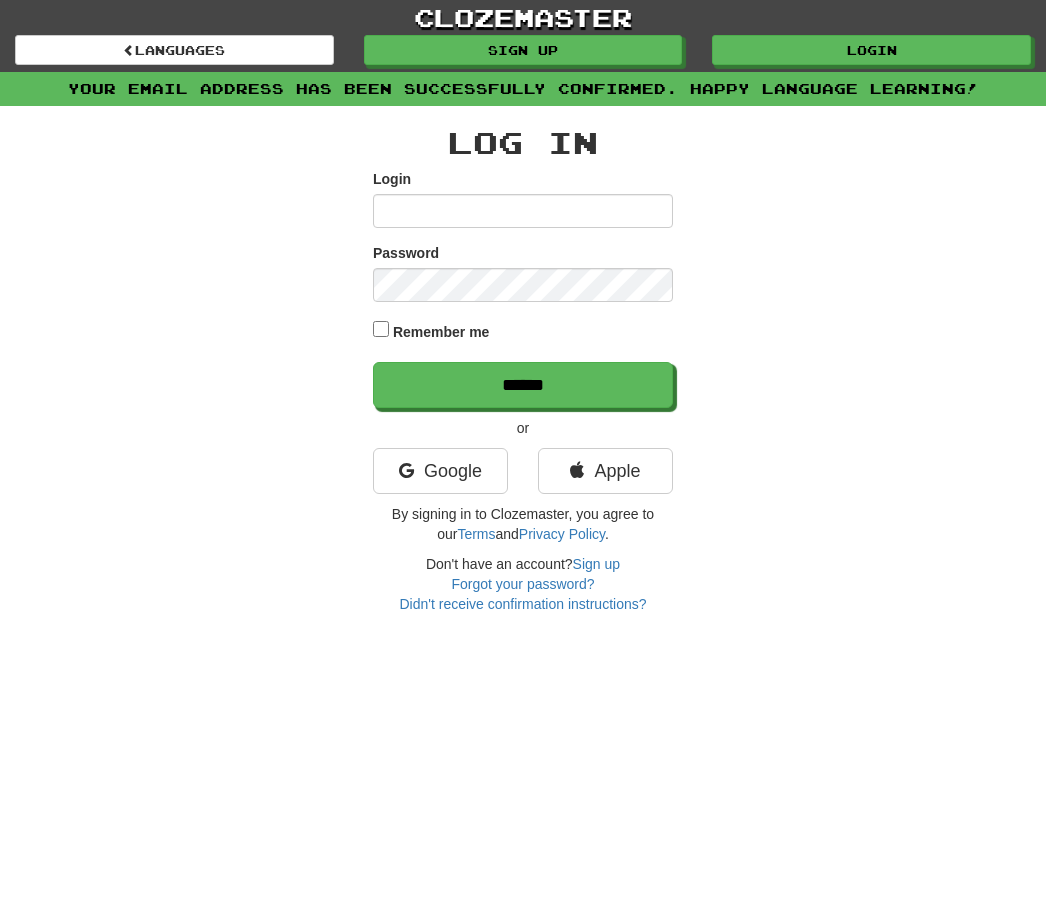 click on "Login
Password
Remember me
******" at bounding box center (523, 288) 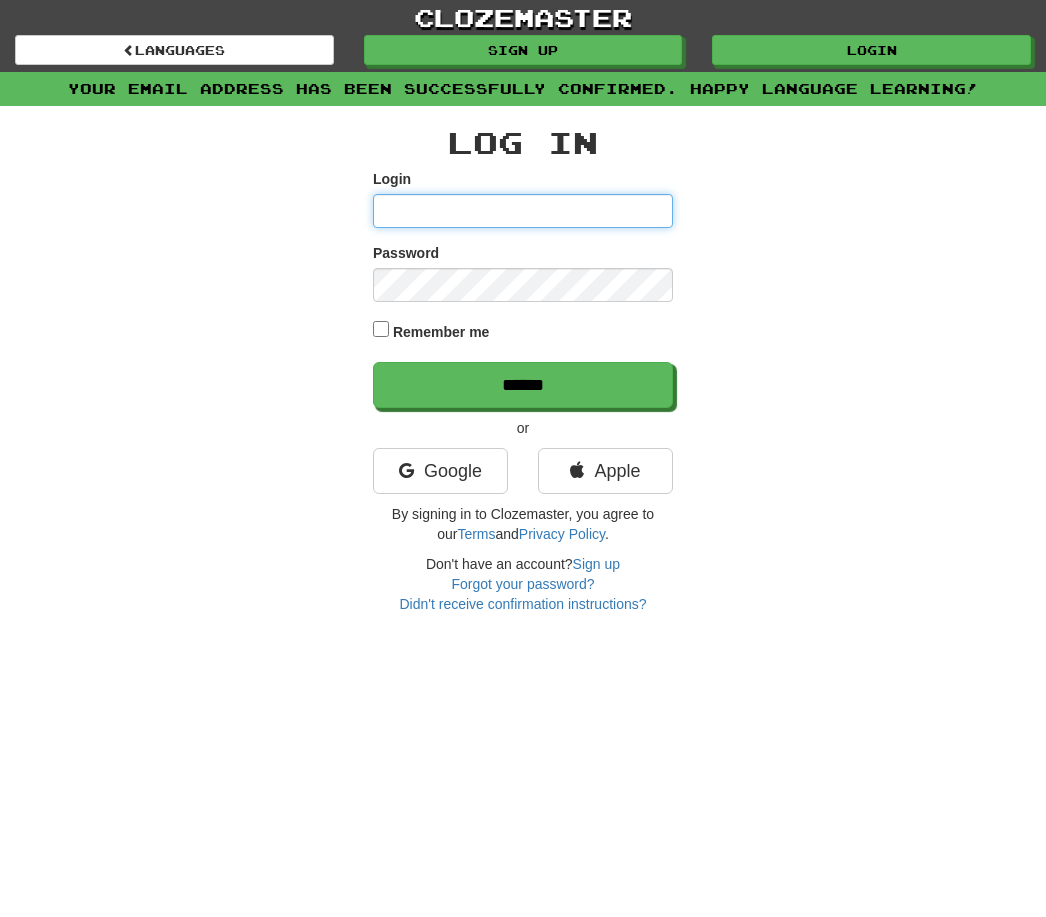 click on "Login" at bounding box center [523, 211] 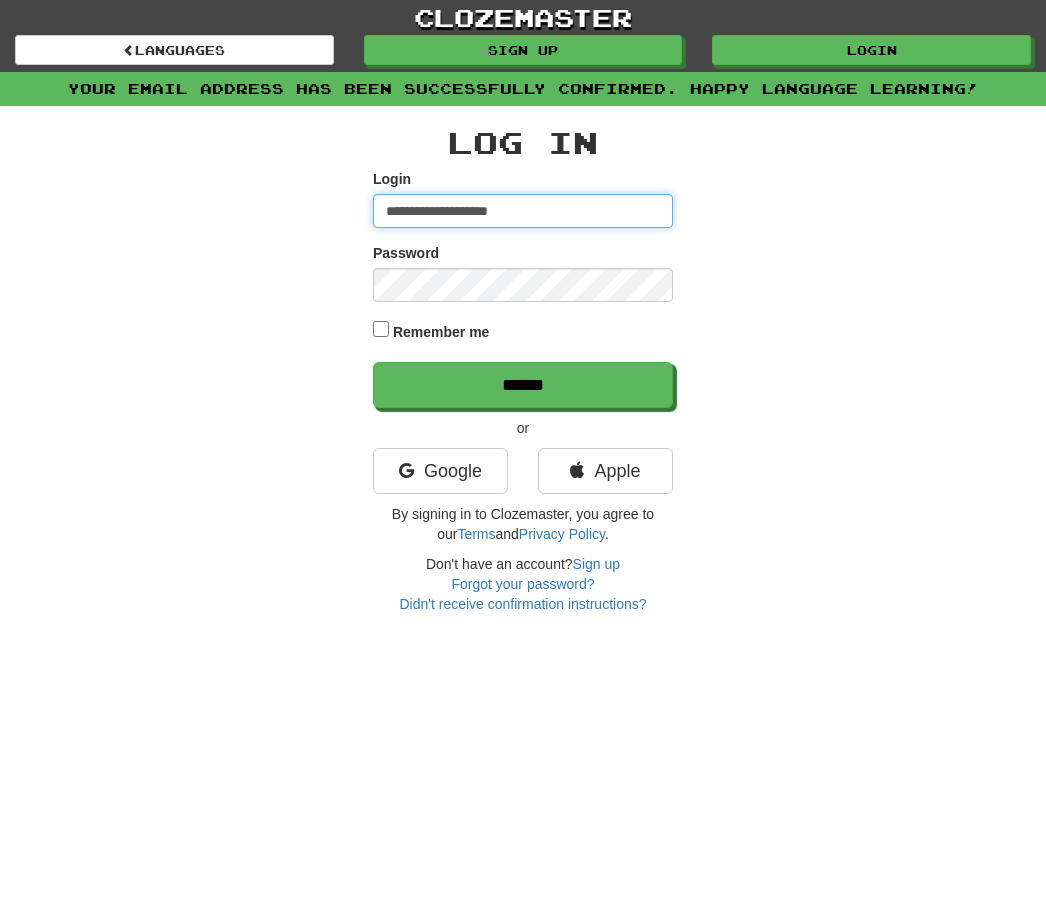 type on "**********" 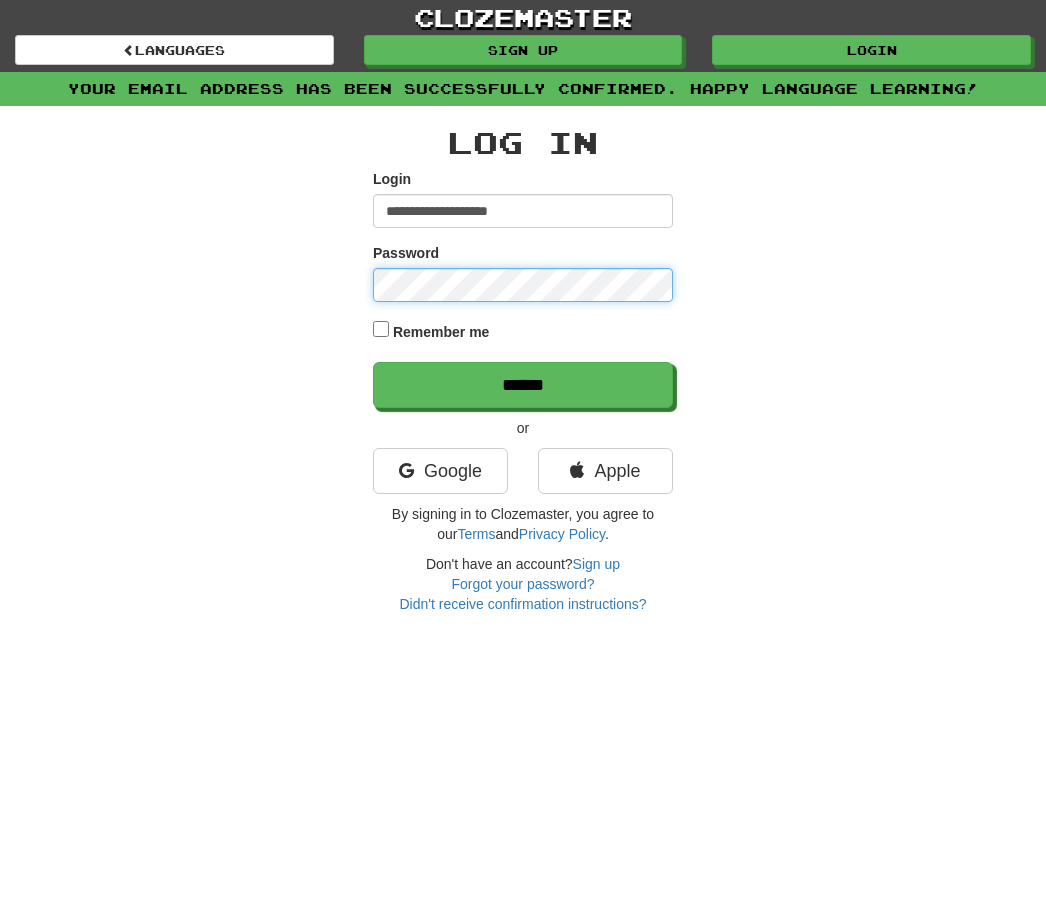 click on "******" at bounding box center (523, 385) 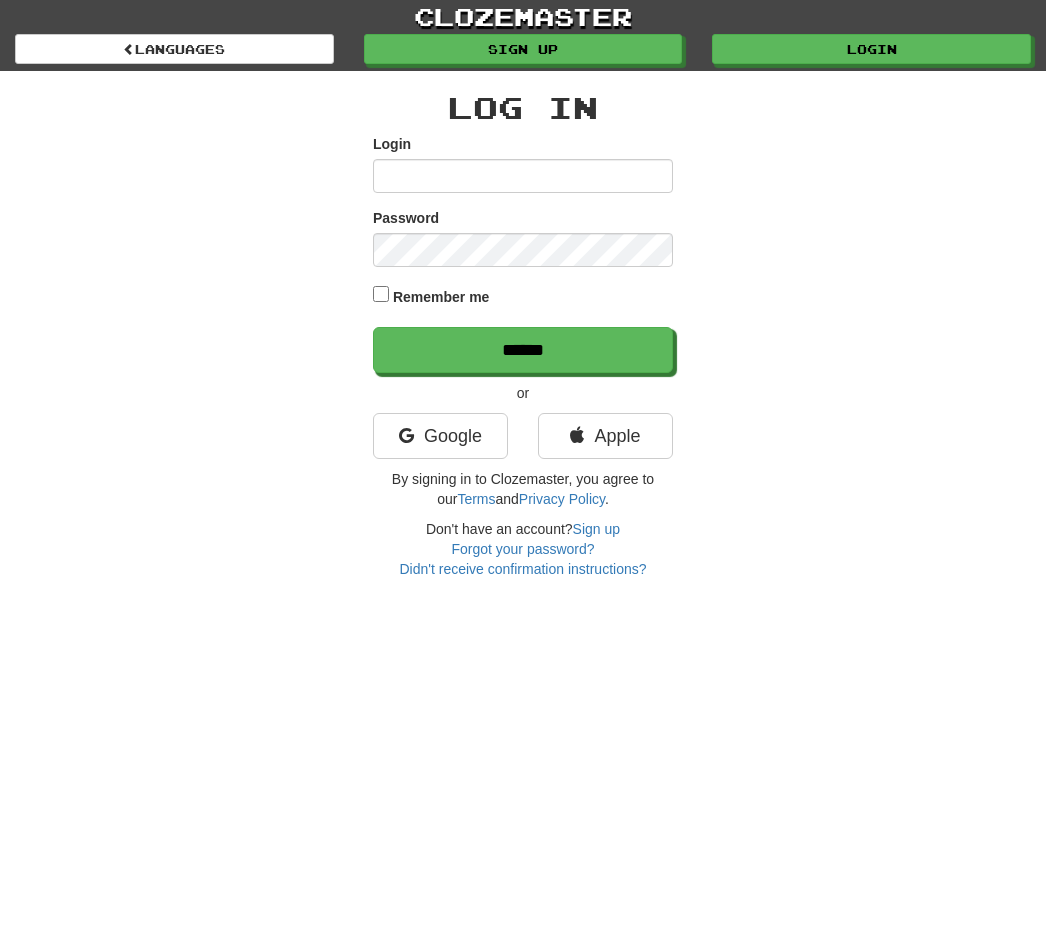 scroll, scrollTop: 0, scrollLeft: 0, axis: both 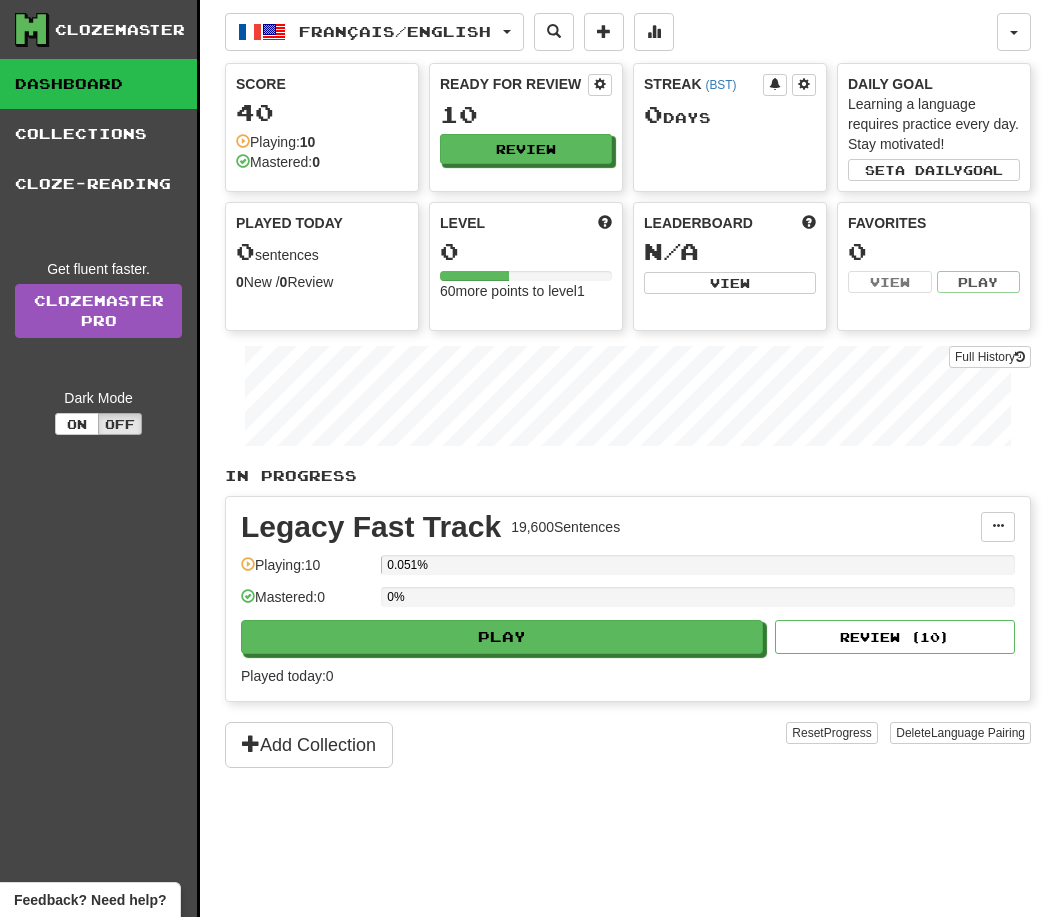 click on "Collections" at bounding box center (98, 134) 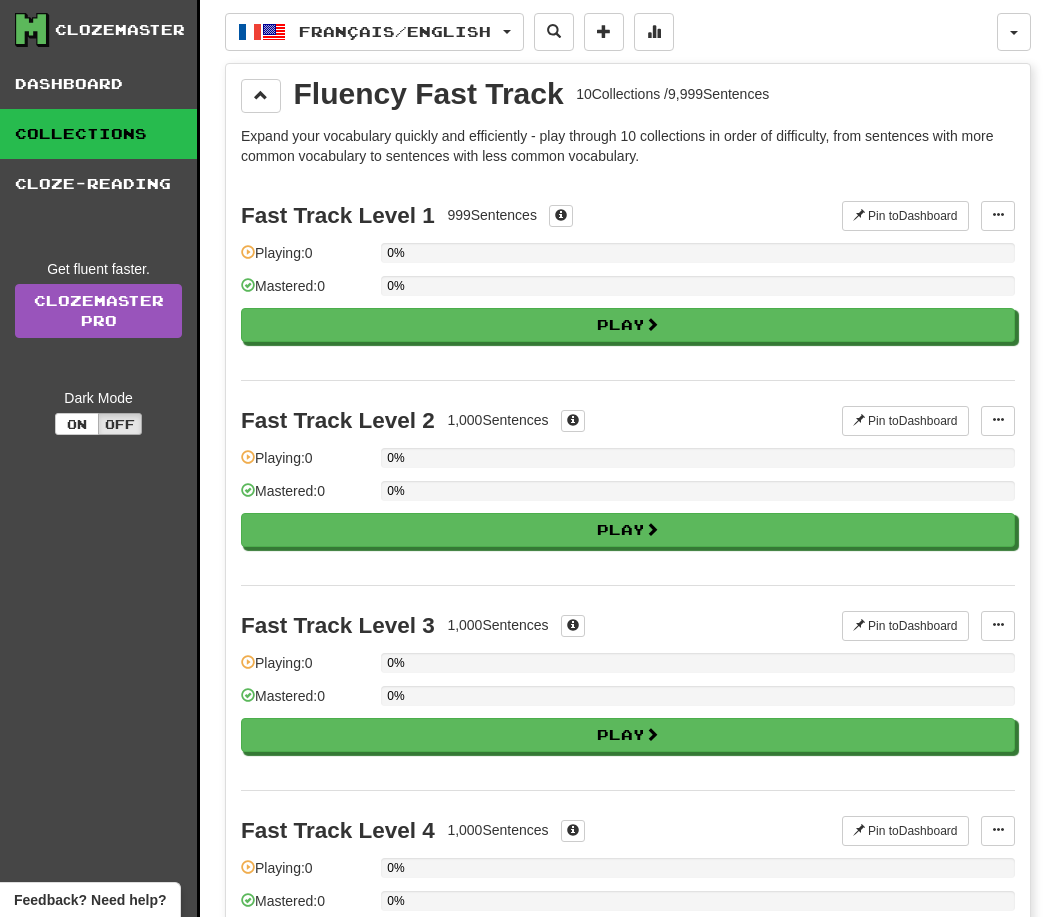 click on "Cloze-Reading" at bounding box center [98, 184] 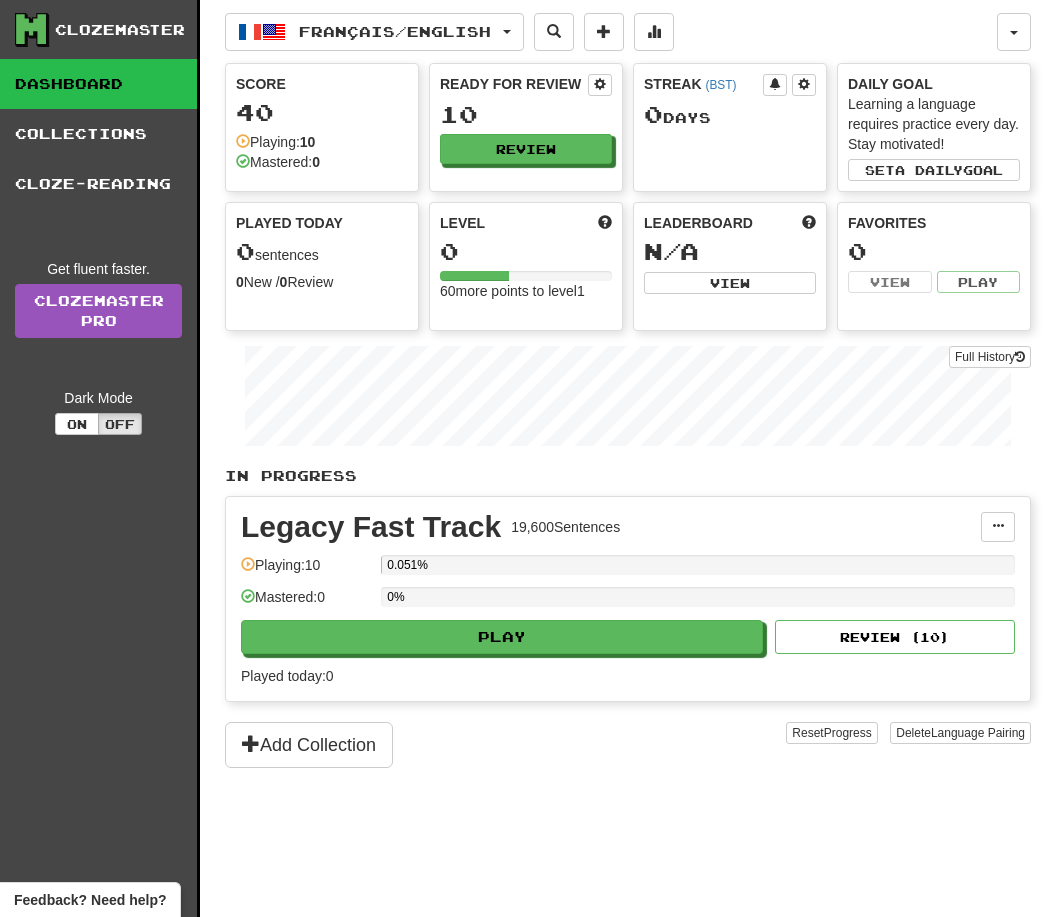 scroll, scrollTop: 0, scrollLeft: 0, axis: both 